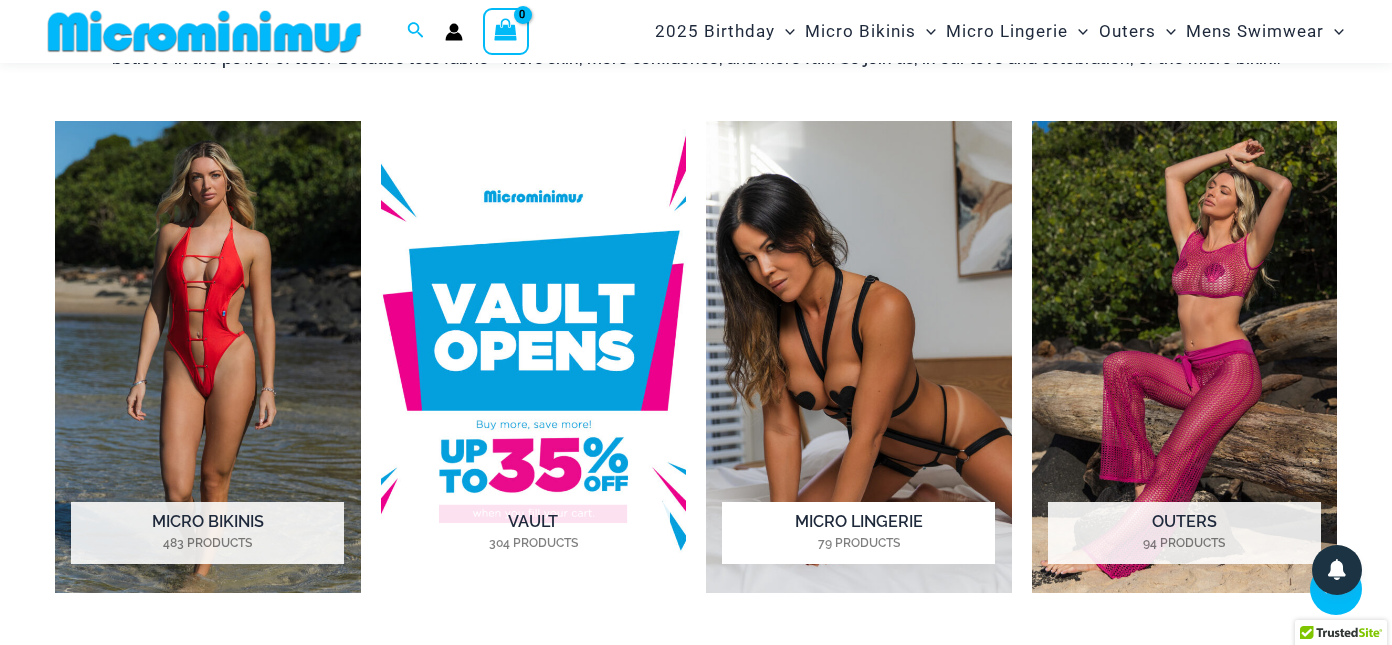 scroll, scrollTop: 882, scrollLeft: 0, axis: vertical 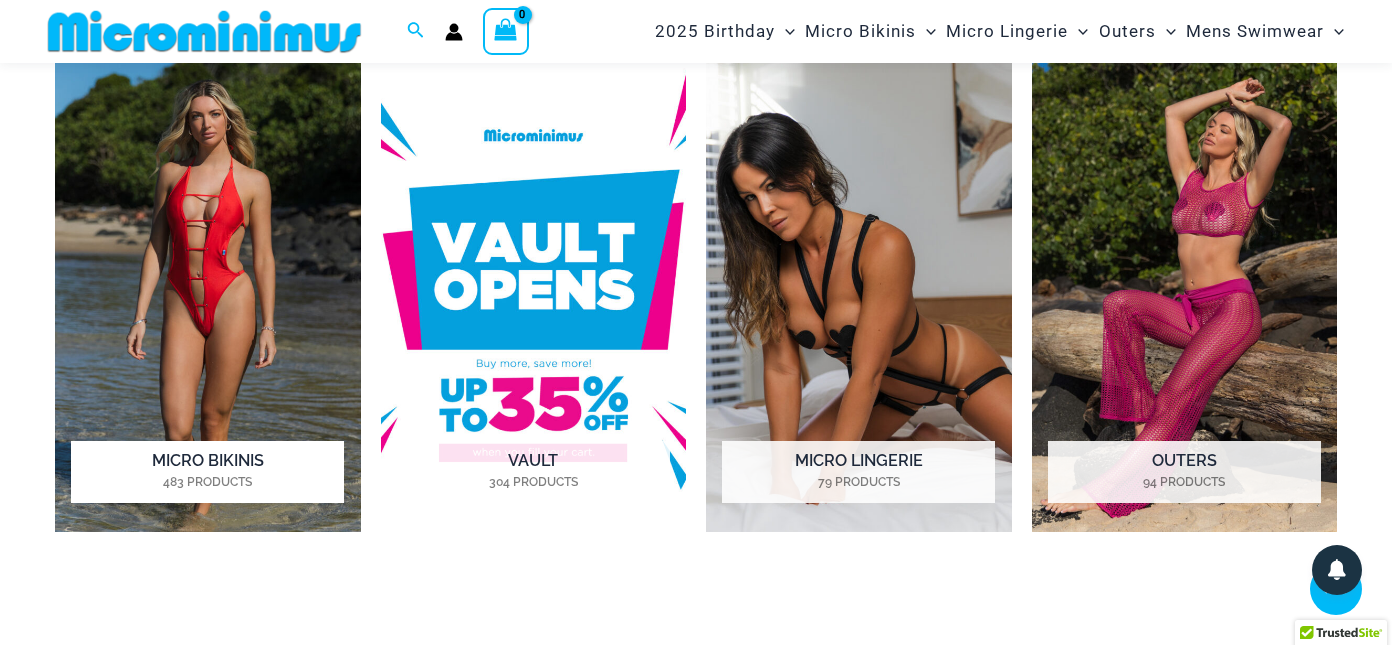 click on "483 Products" at bounding box center (207, 482) 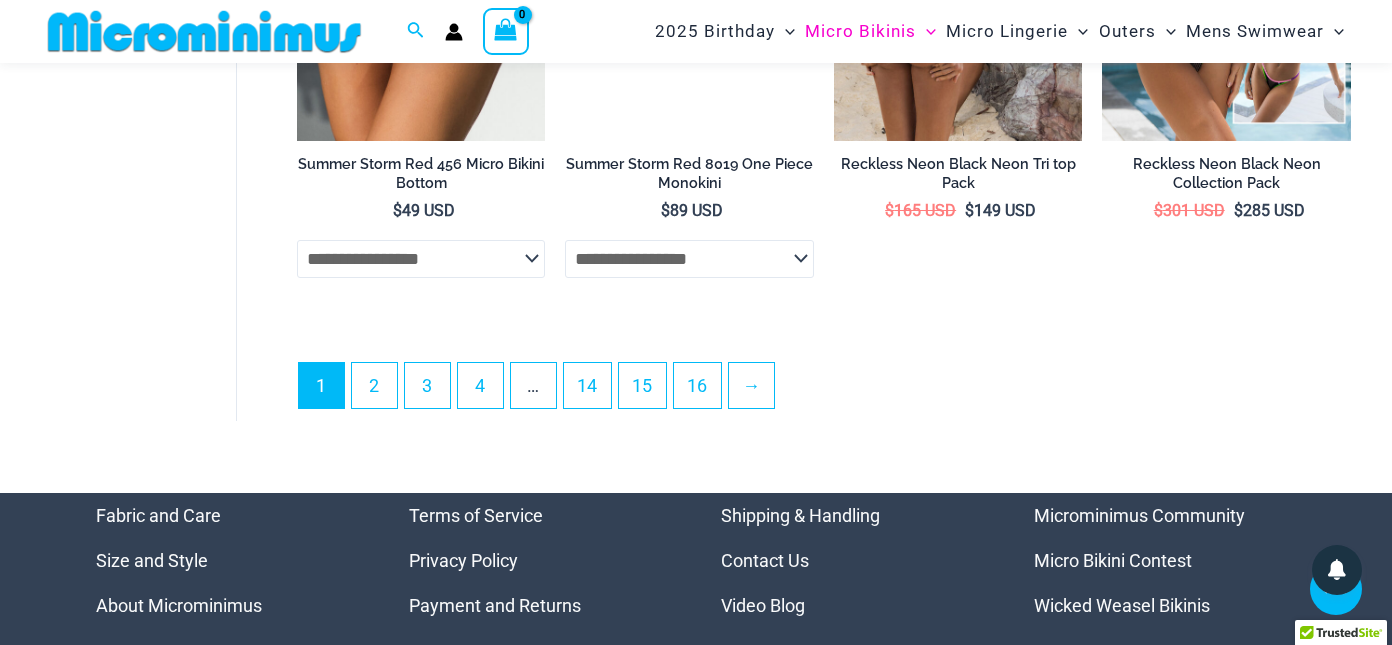 scroll, scrollTop: 4987, scrollLeft: 0, axis: vertical 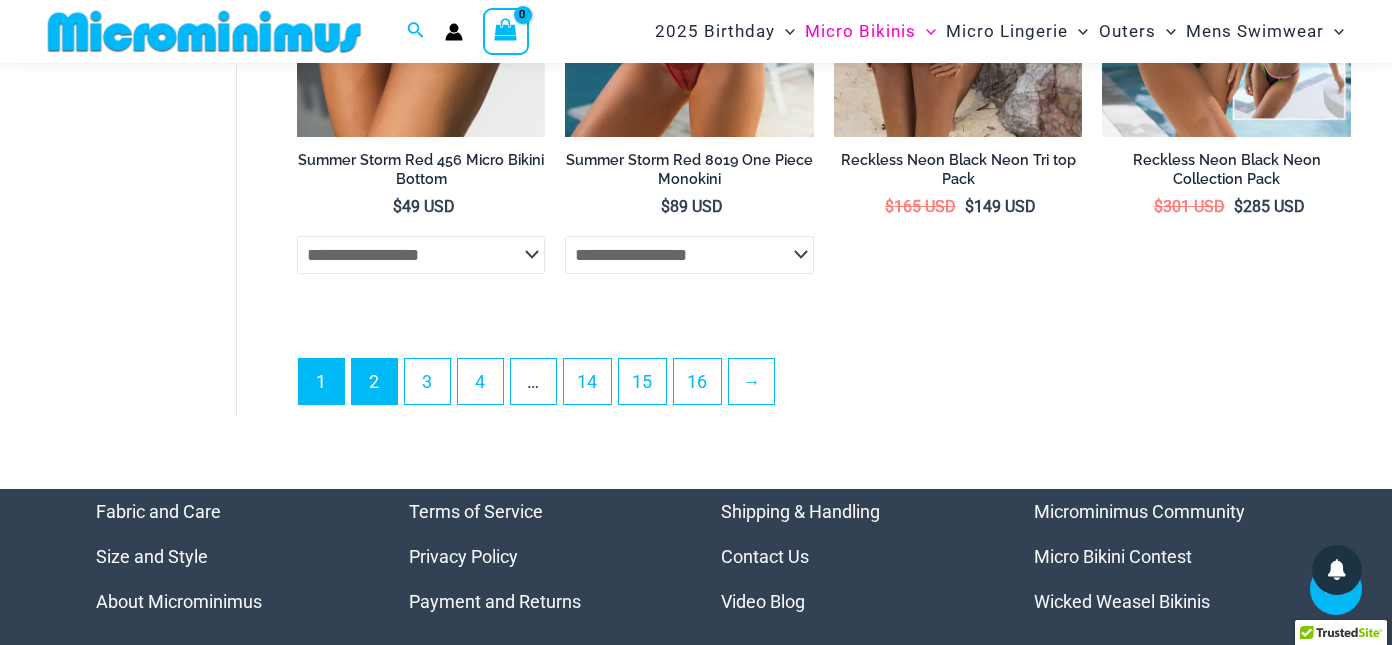 click on "2" at bounding box center [374, 381] 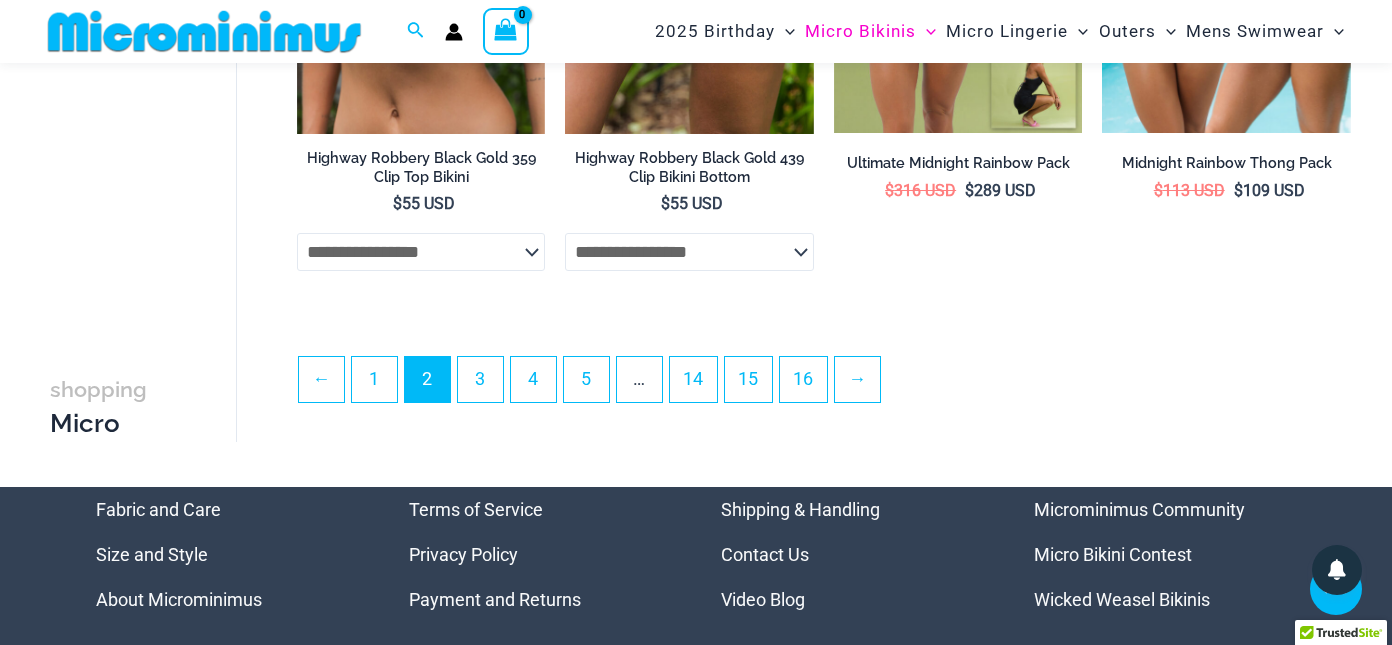 scroll, scrollTop: 4499, scrollLeft: 0, axis: vertical 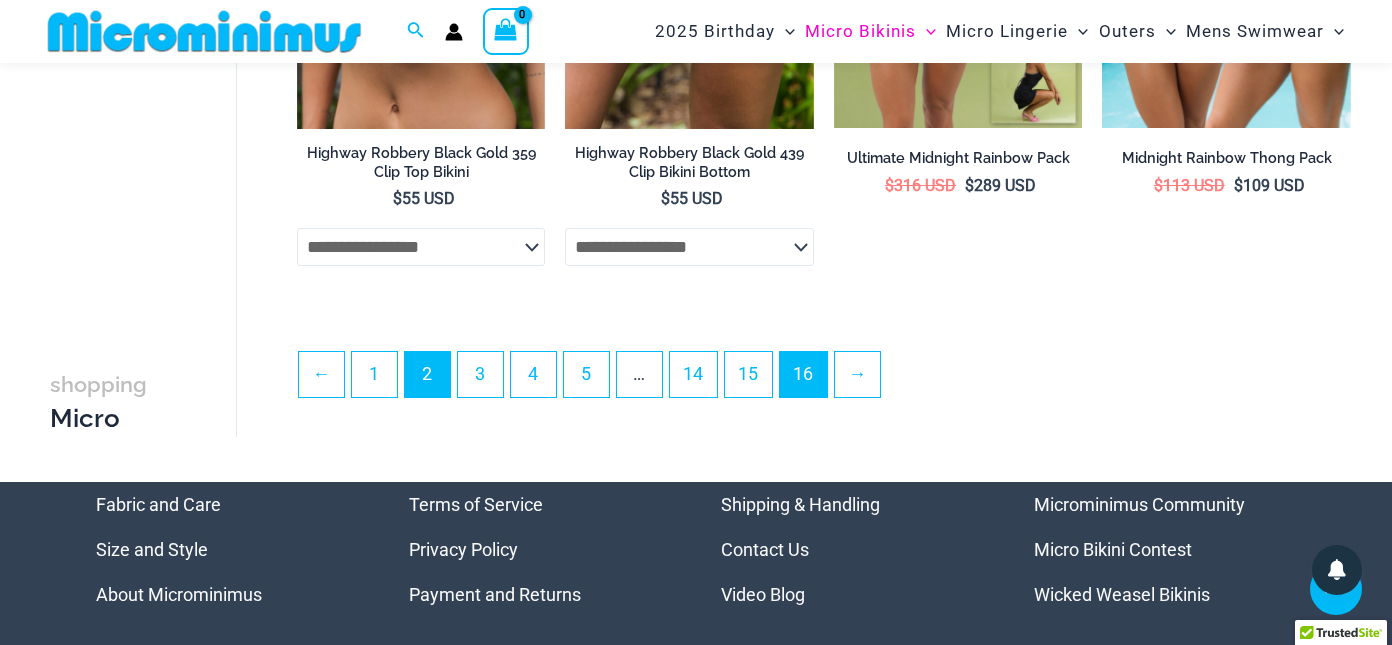 click on "16" at bounding box center [803, 374] 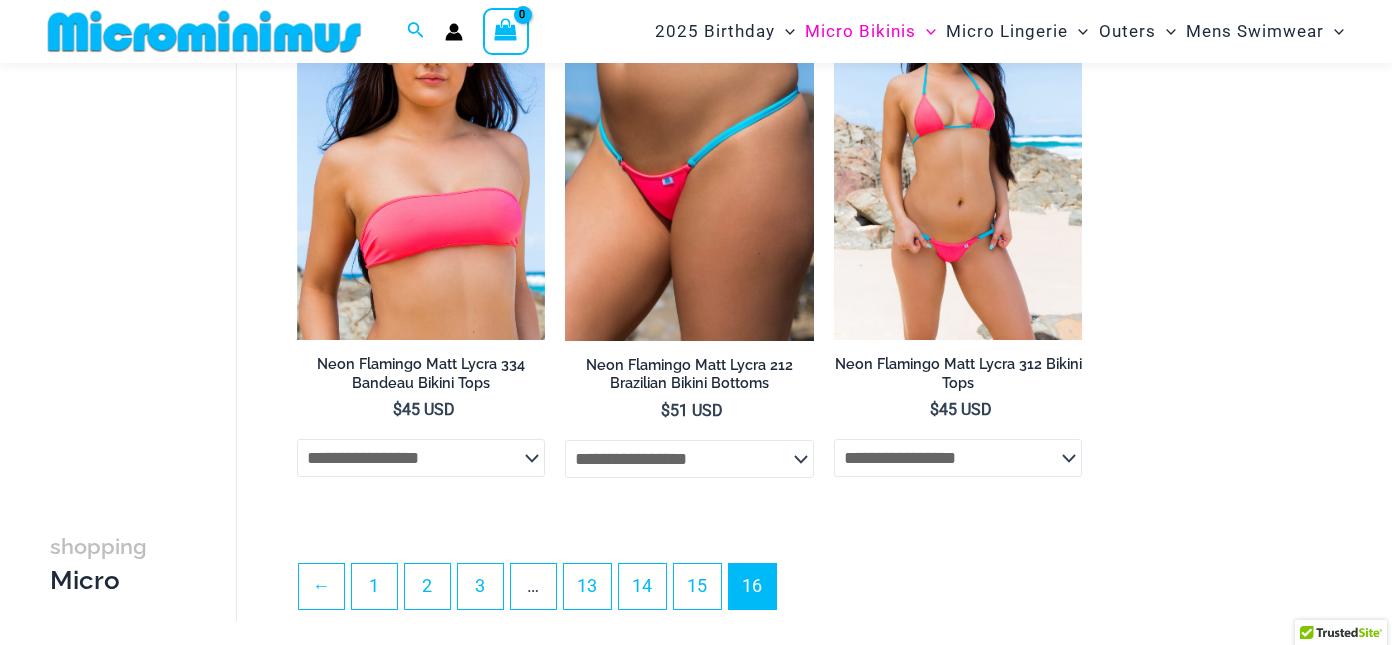 scroll, scrollTop: 260, scrollLeft: 0, axis: vertical 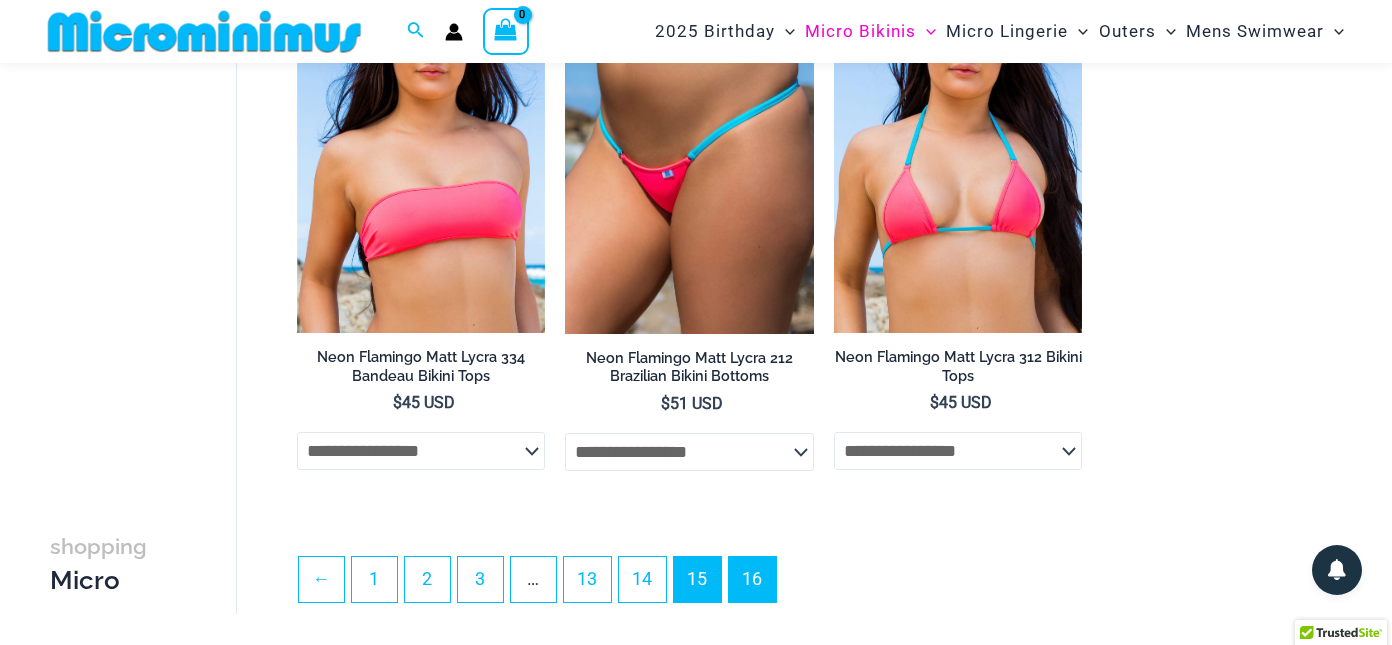 click on "15" at bounding box center [697, 579] 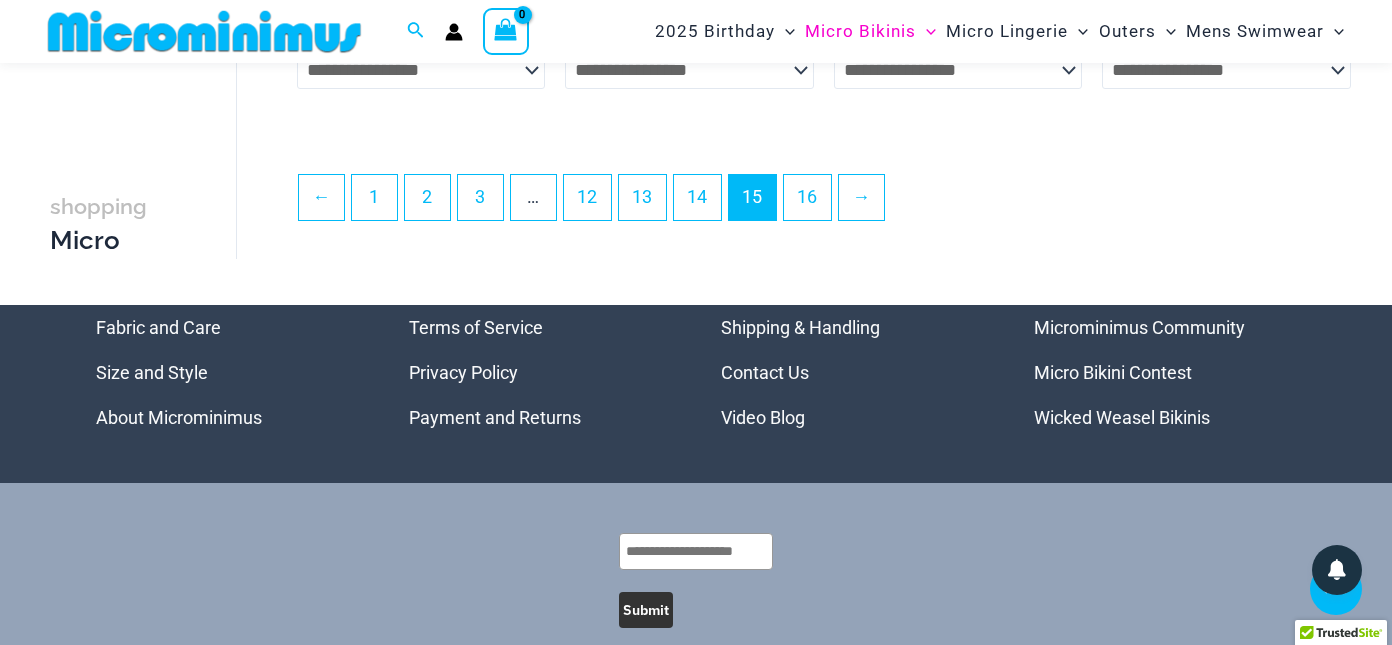 scroll, scrollTop: 4722, scrollLeft: 0, axis: vertical 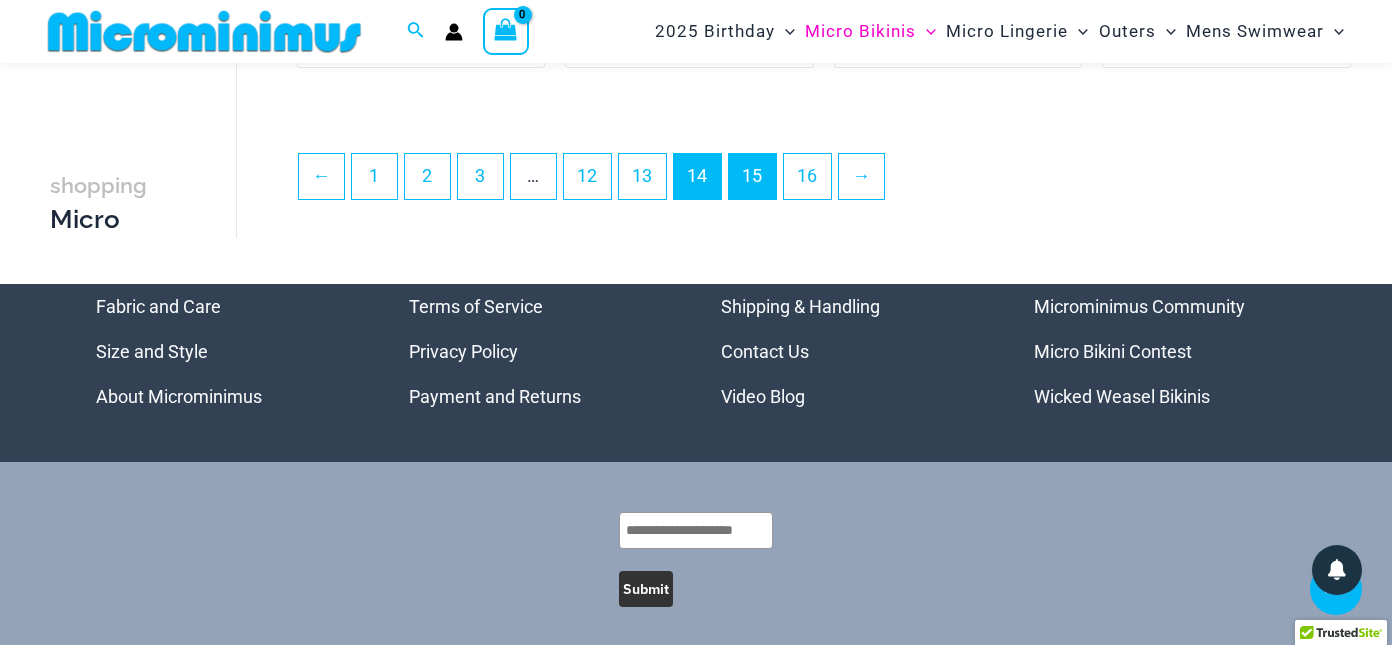 click on "14" at bounding box center [697, 176] 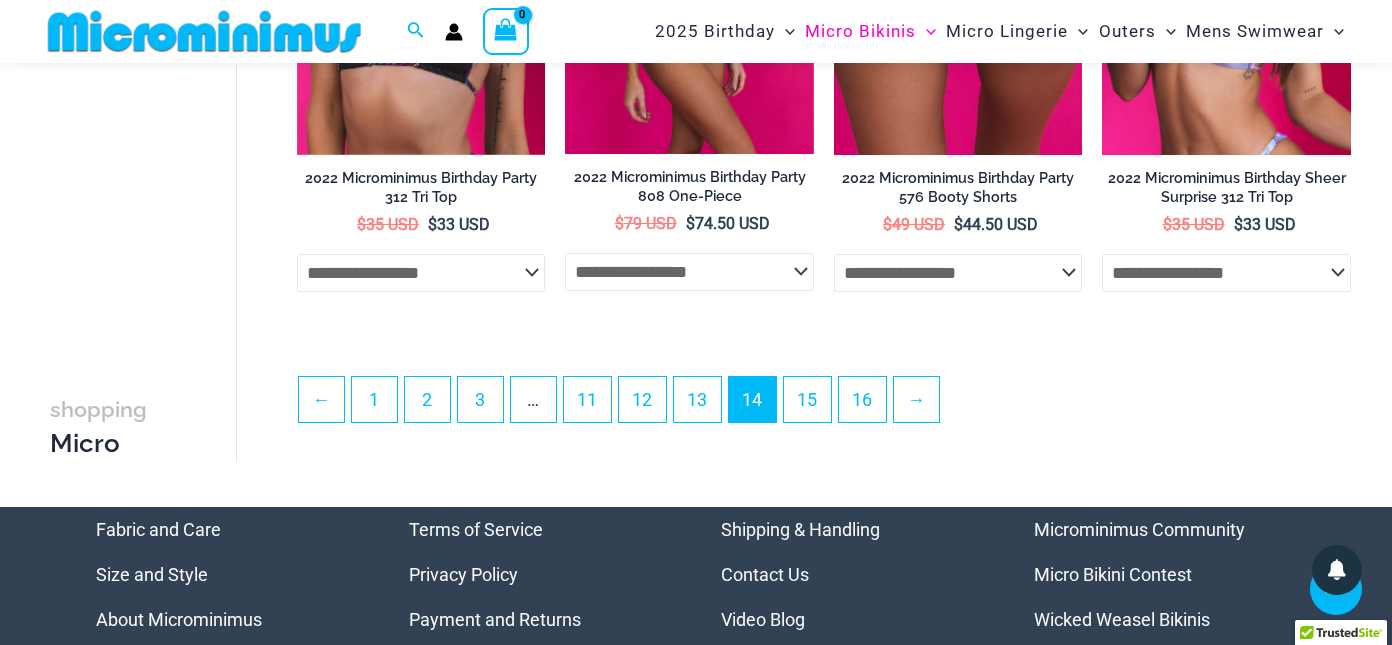 scroll, scrollTop: 4484, scrollLeft: 0, axis: vertical 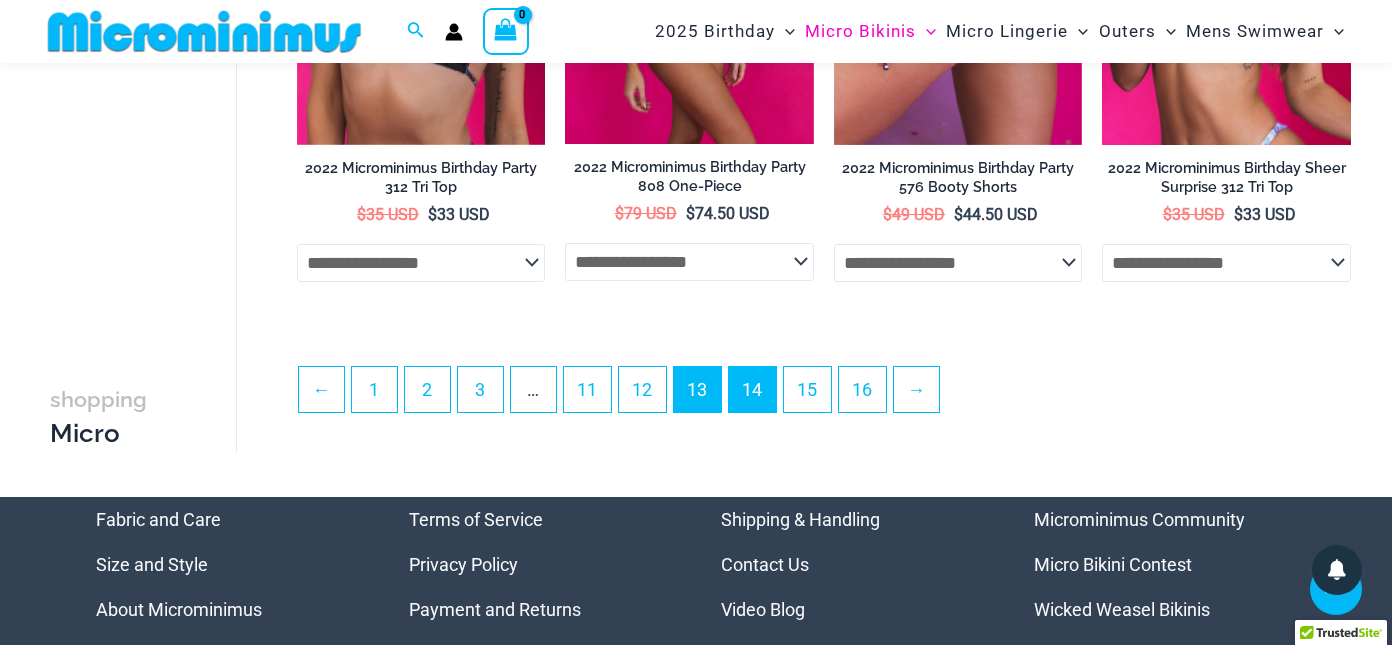 click on "13" at bounding box center (697, 389) 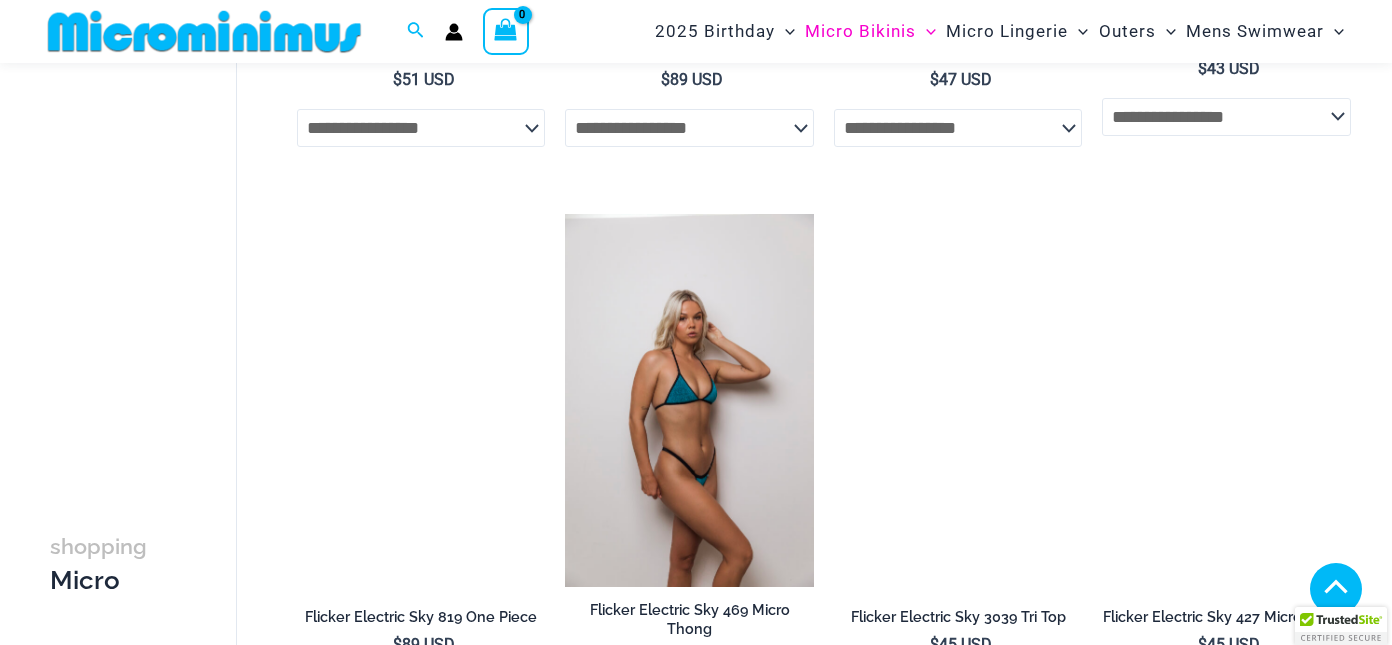 scroll, scrollTop: 1903, scrollLeft: 0, axis: vertical 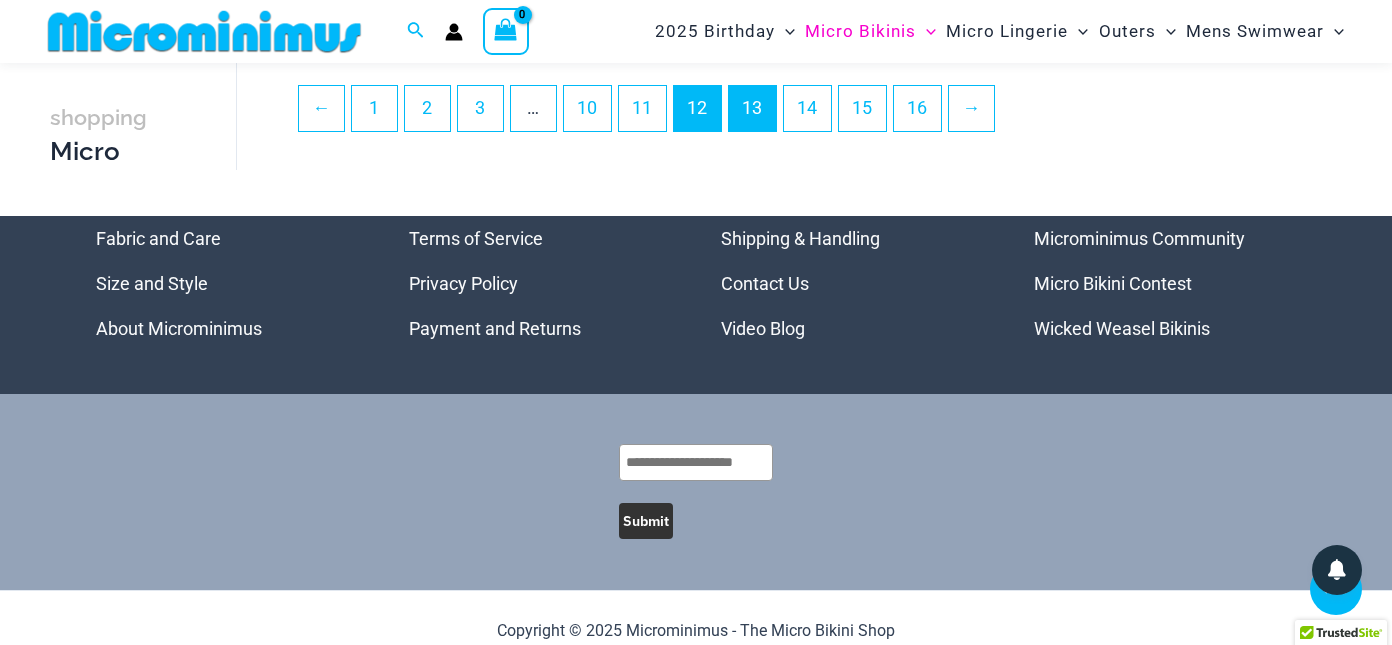 click on "12" at bounding box center [697, 108] 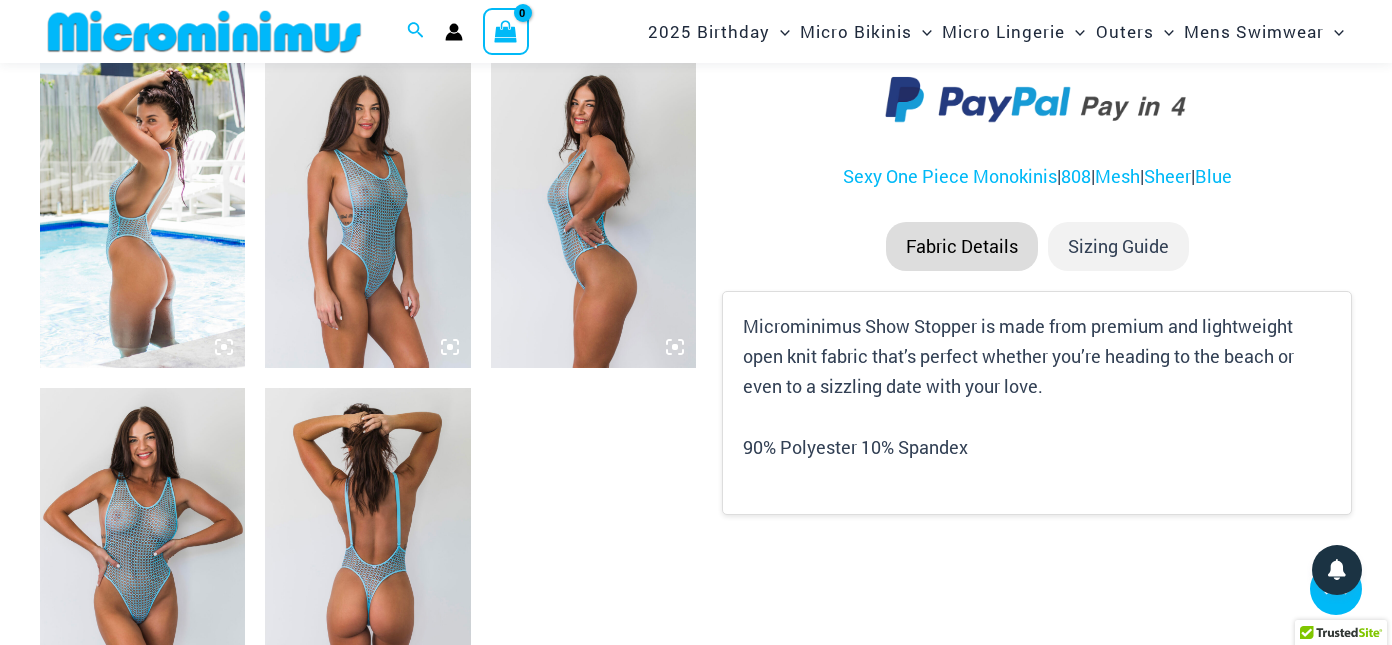 scroll, scrollTop: 1139, scrollLeft: 0, axis: vertical 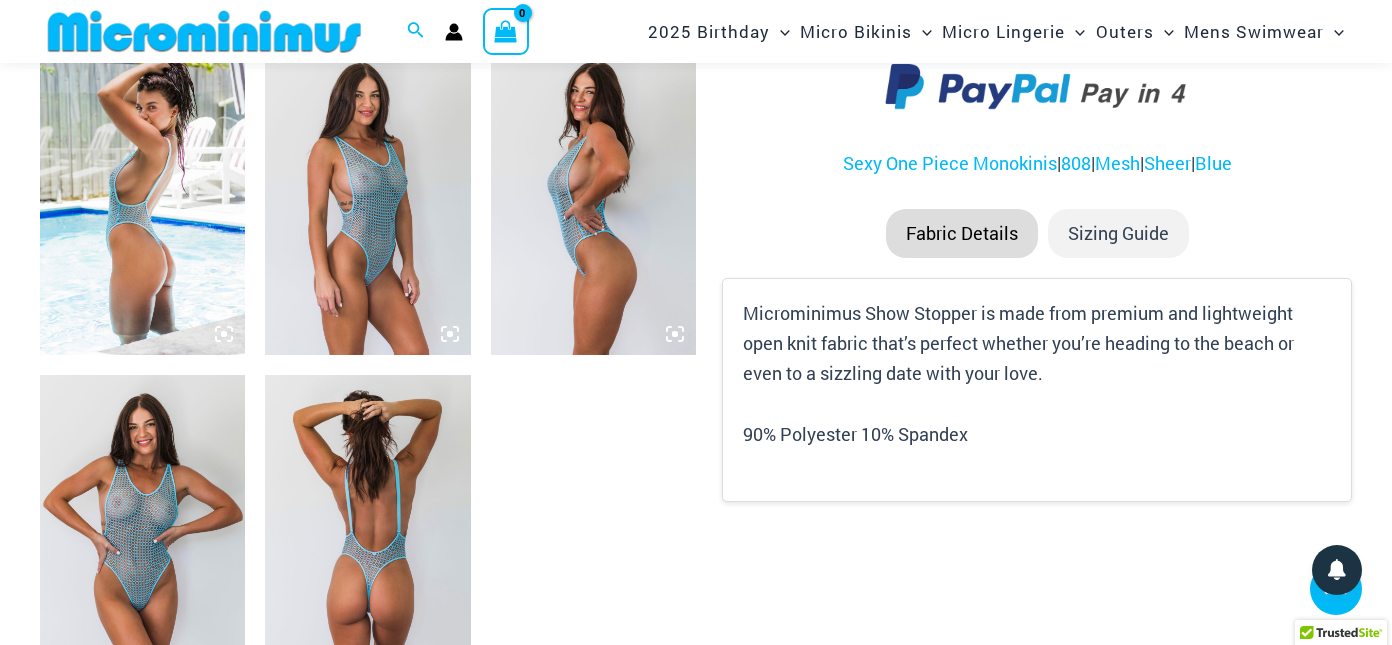 click on "Sizing Guide" at bounding box center (1118, 234) 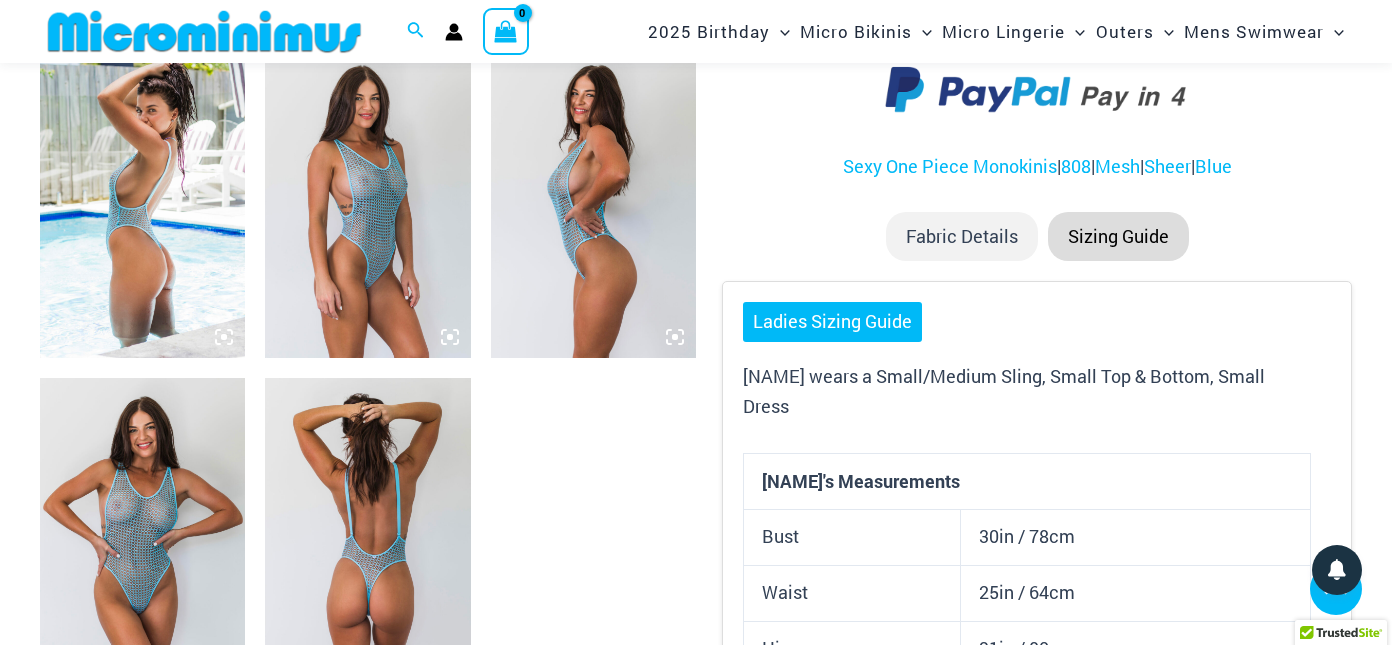 scroll, scrollTop: 1169, scrollLeft: 0, axis: vertical 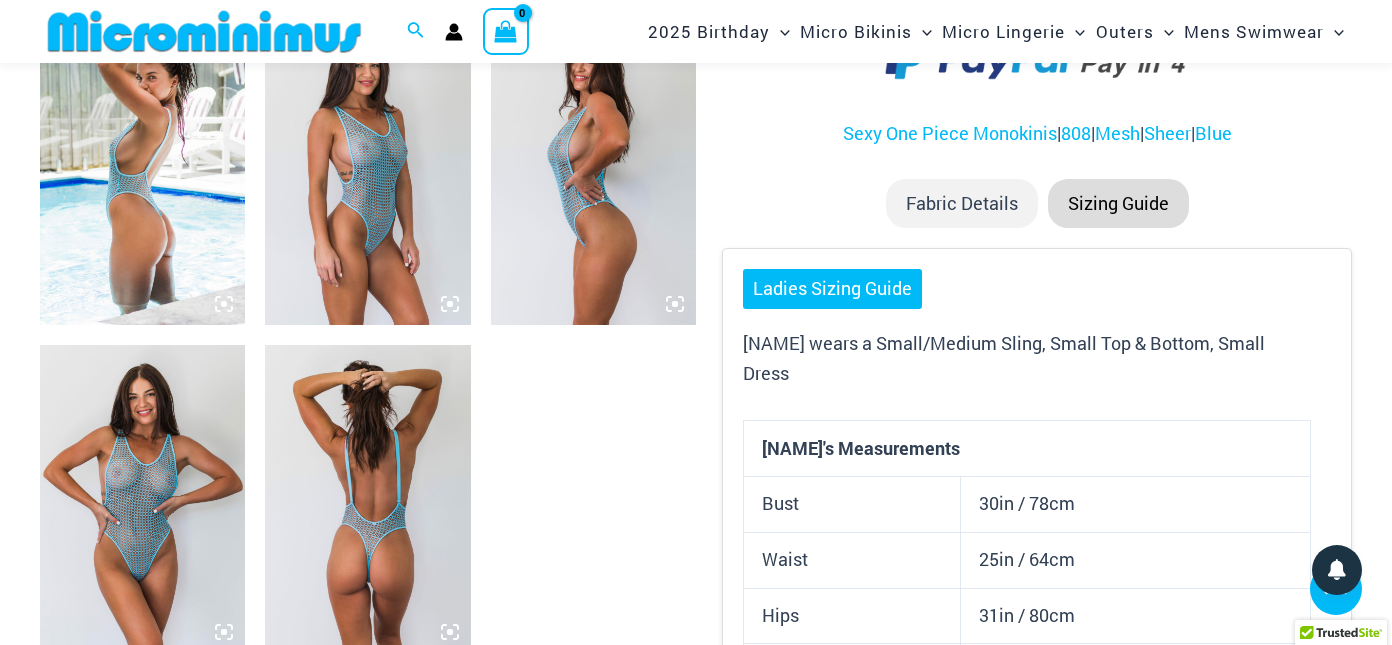 click on "Ladies Sizing Guide" at bounding box center (832, 289) 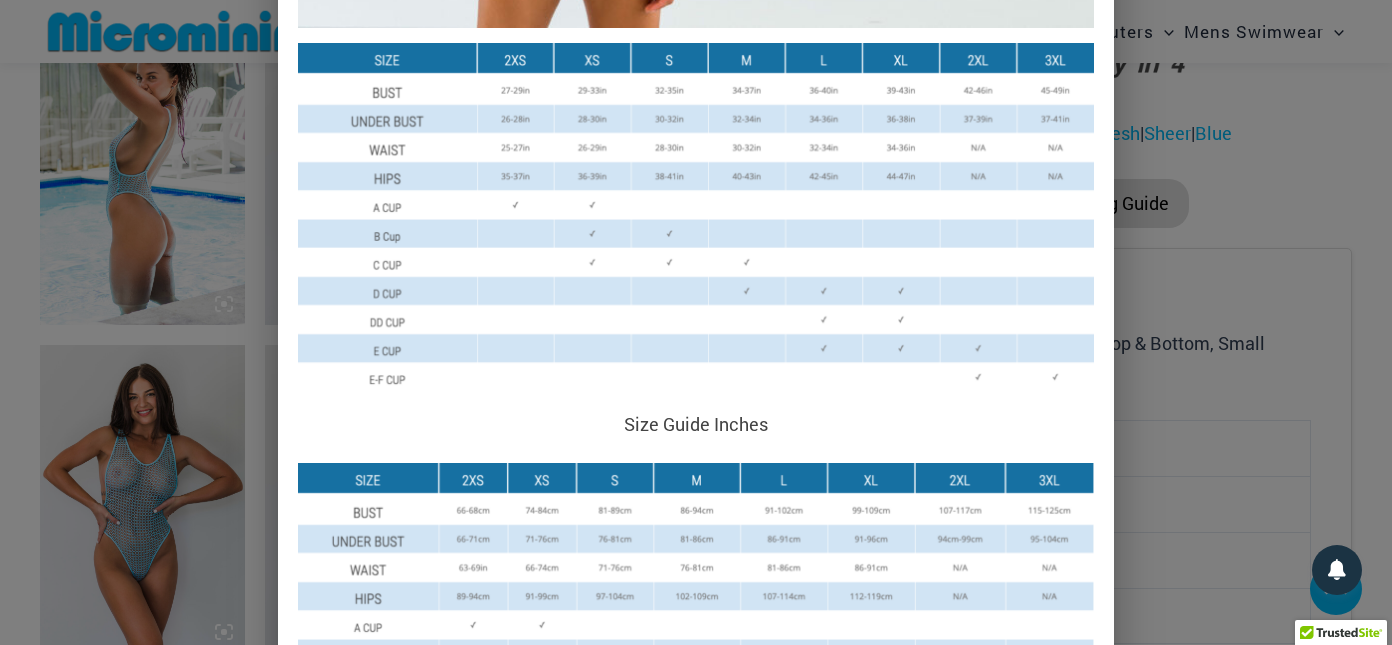 scroll, scrollTop: 566, scrollLeft: 0, axis: vertical 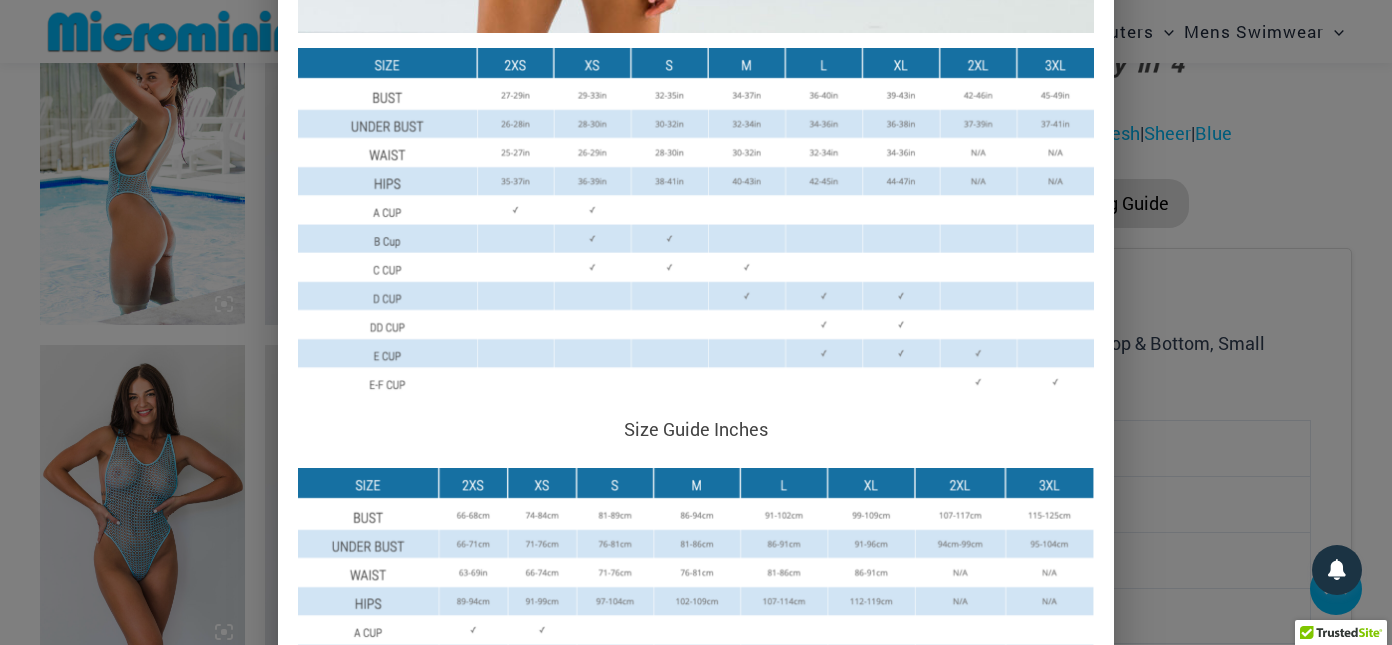 click on "Size Guide
Size Guide Inches
Size Guide Centimeters" at bounding box center [696, 322] 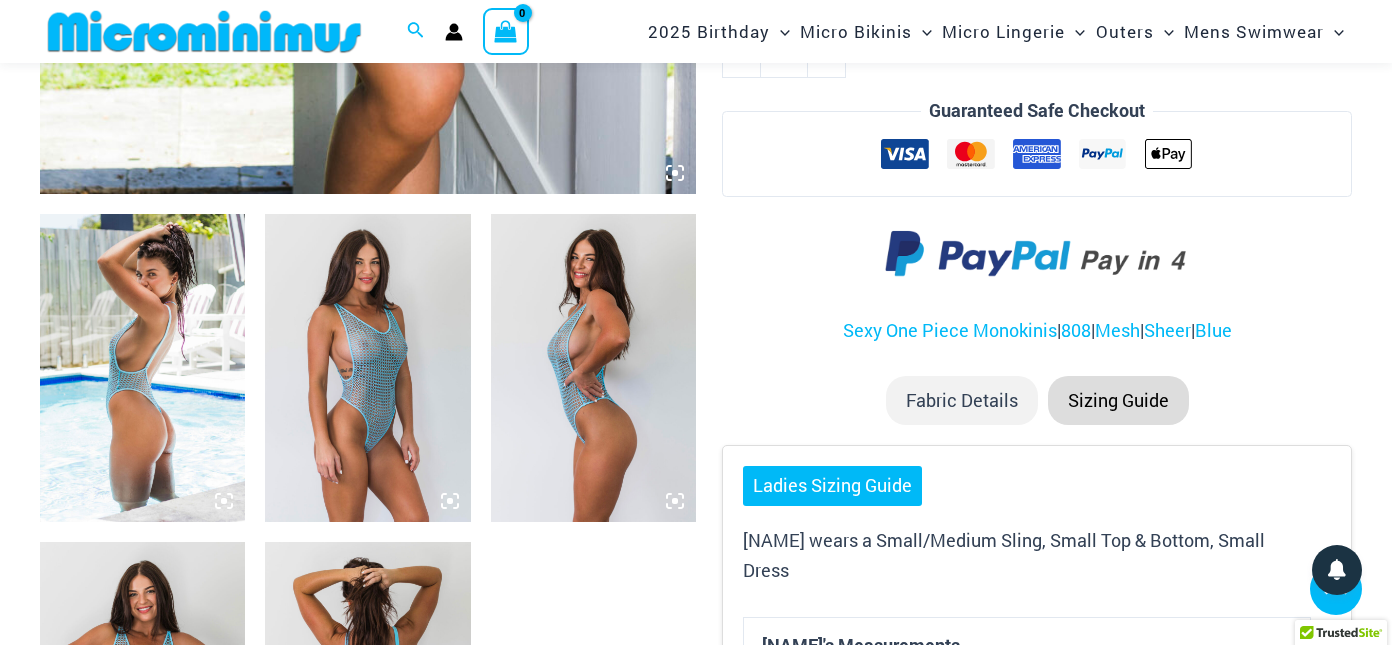 scroll, scrollTop: 975, scrollLeft: 0, axis: vertical 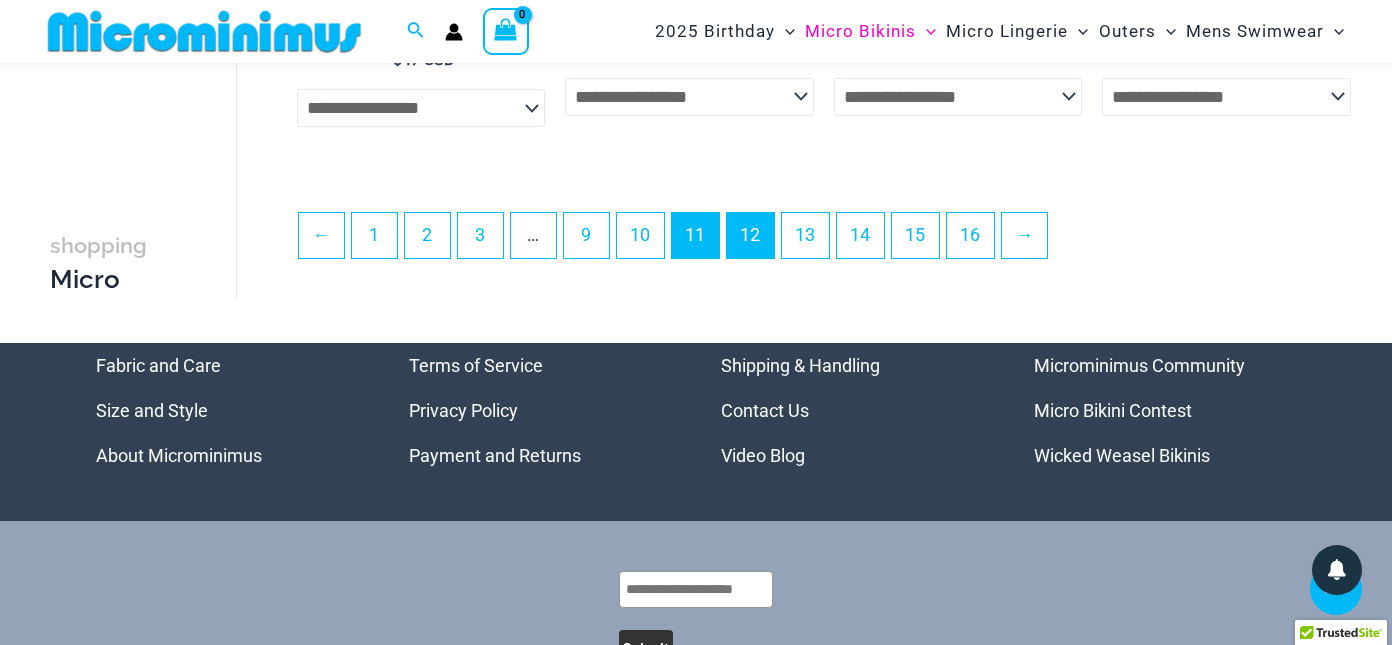 click on "11" at bounding box center [695, 235] 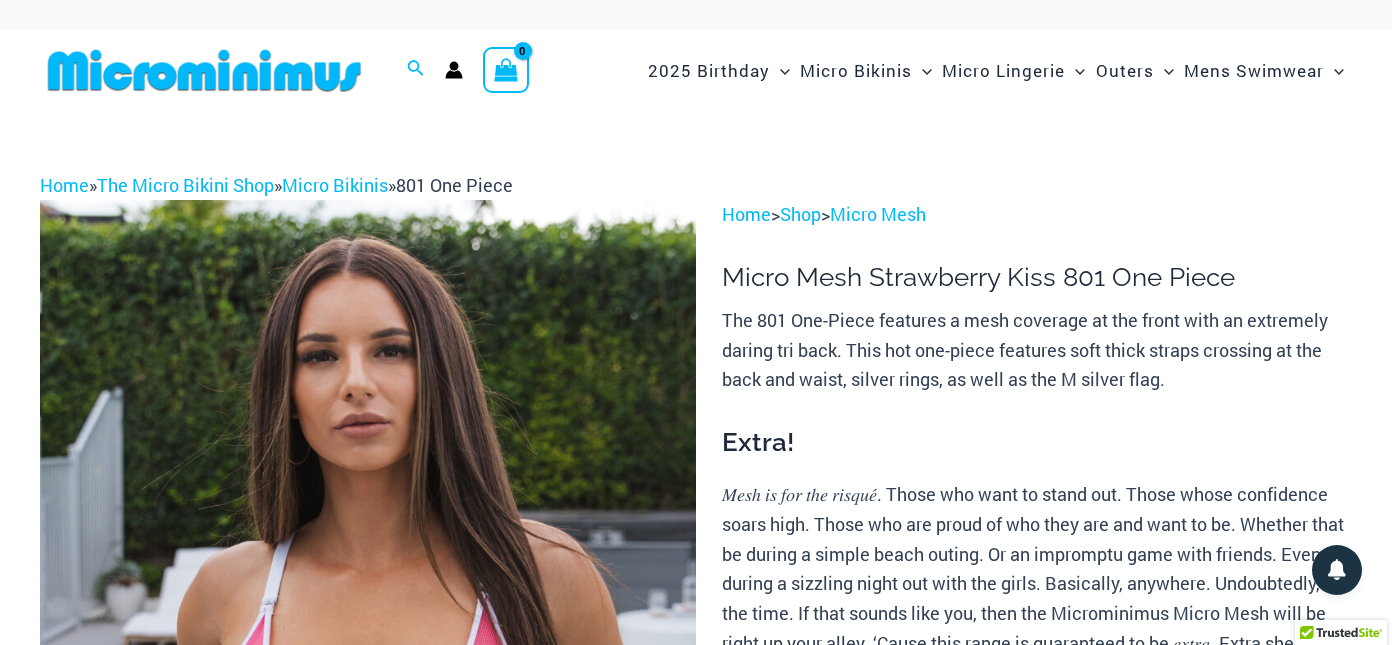 scroll, scrollTop: 0, scrollLeft: 0, axis: both 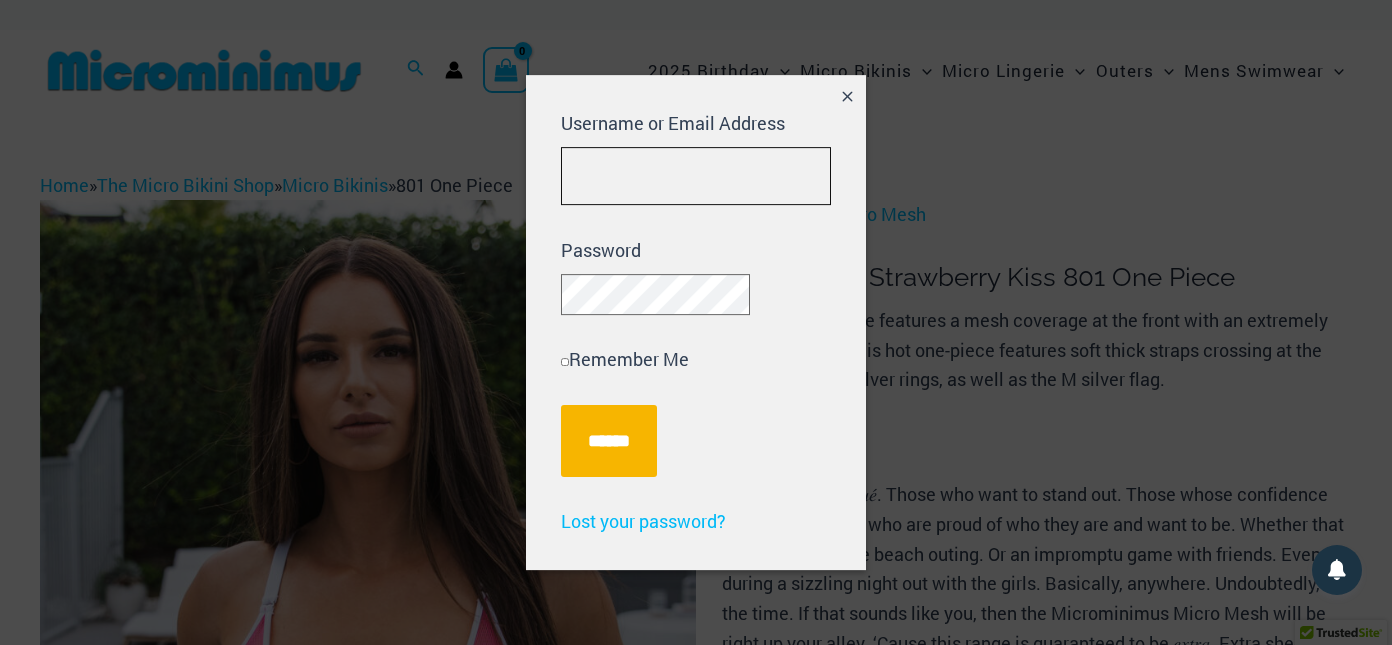 type on "**********" 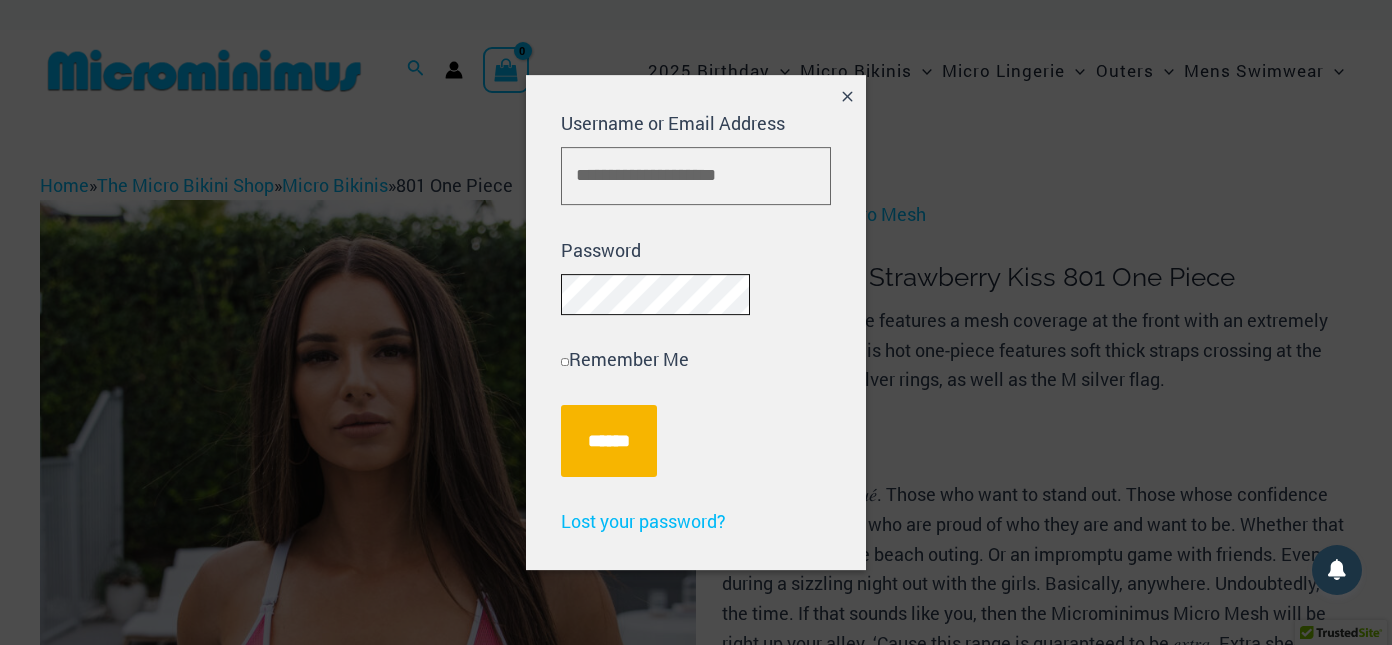 click on "******" at bounding box center [609, 441] 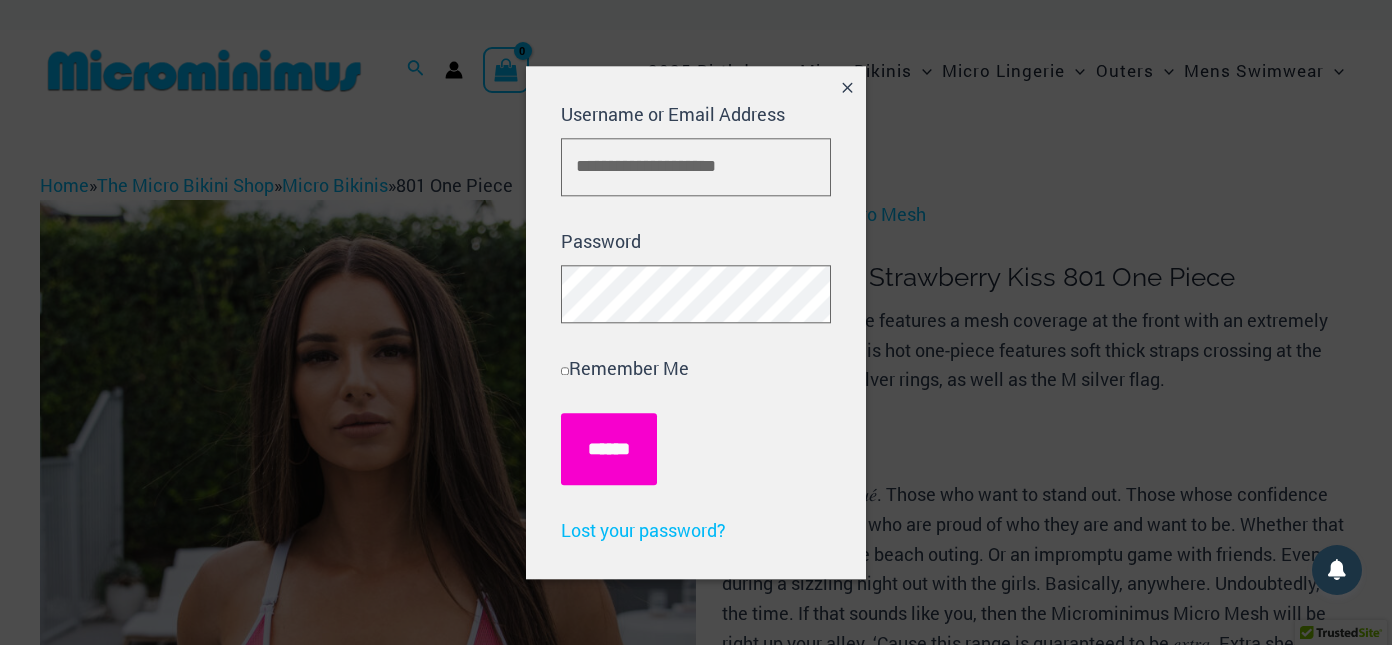 click on "******" at bounding box center [609, 450] 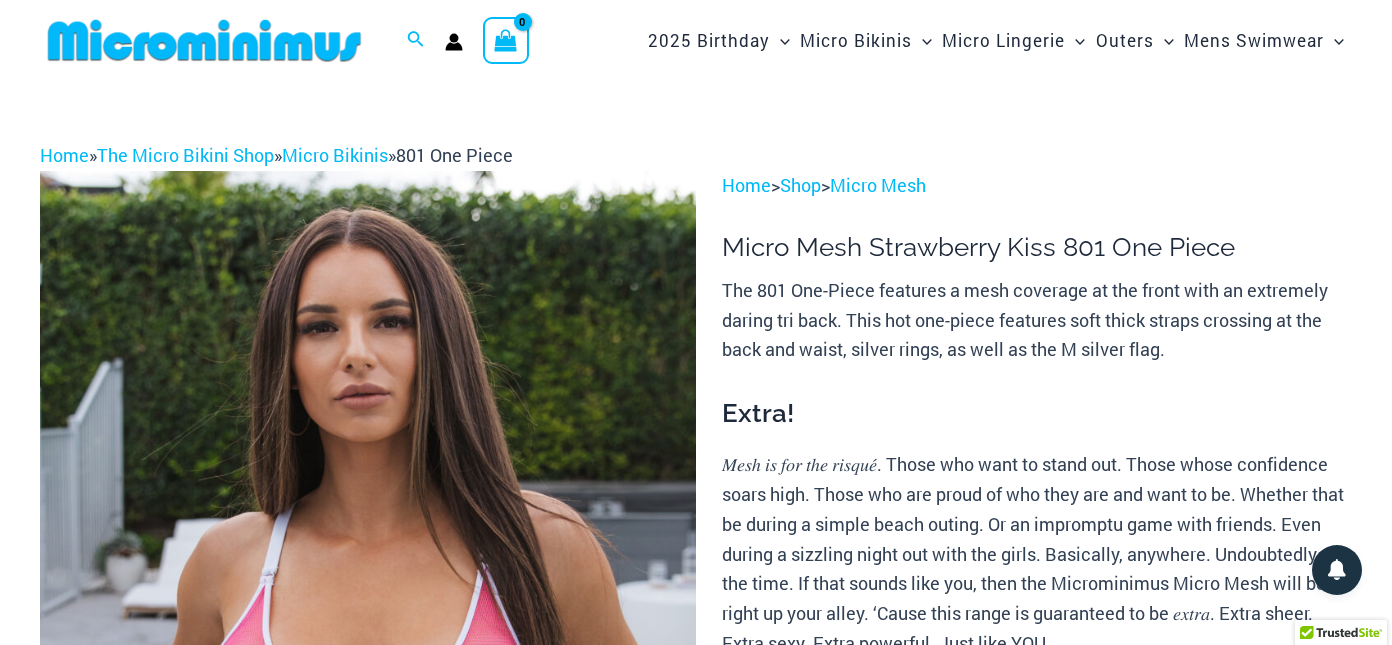 scroll, scrollTop: 0, scrollLeft: 0, axis: both 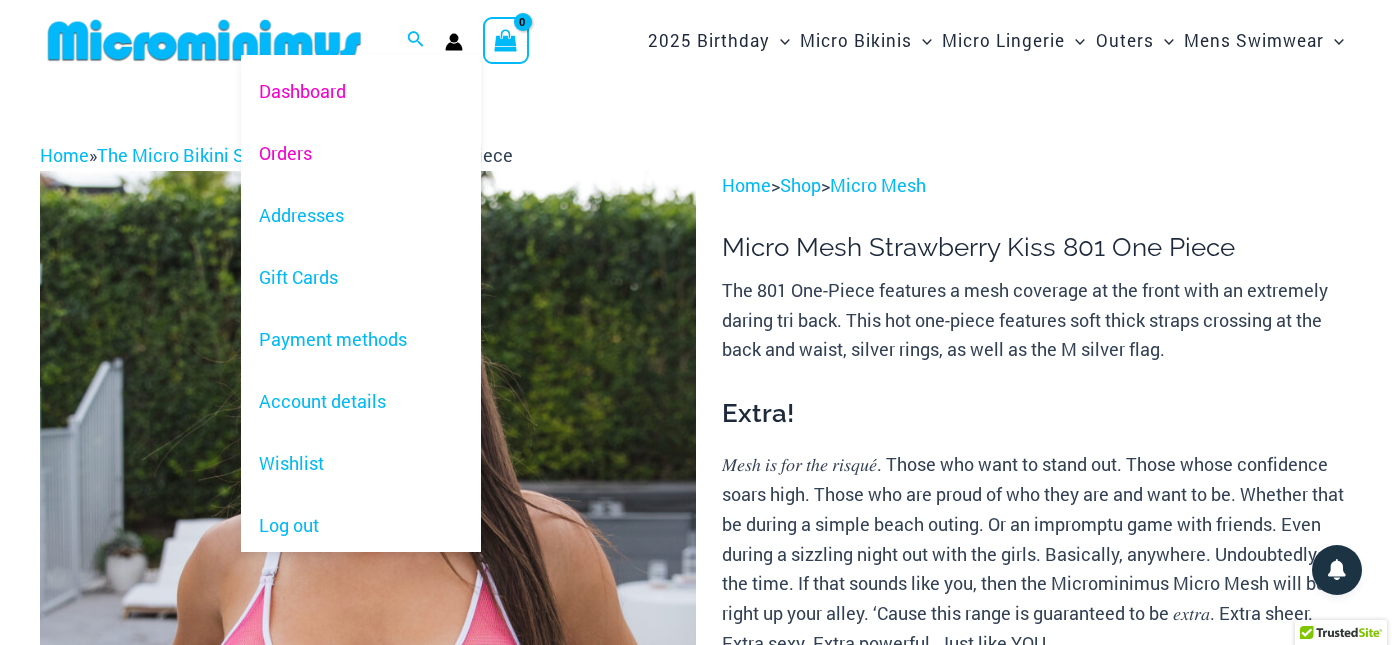 click on "Orders" at bounding box center (361, 153) 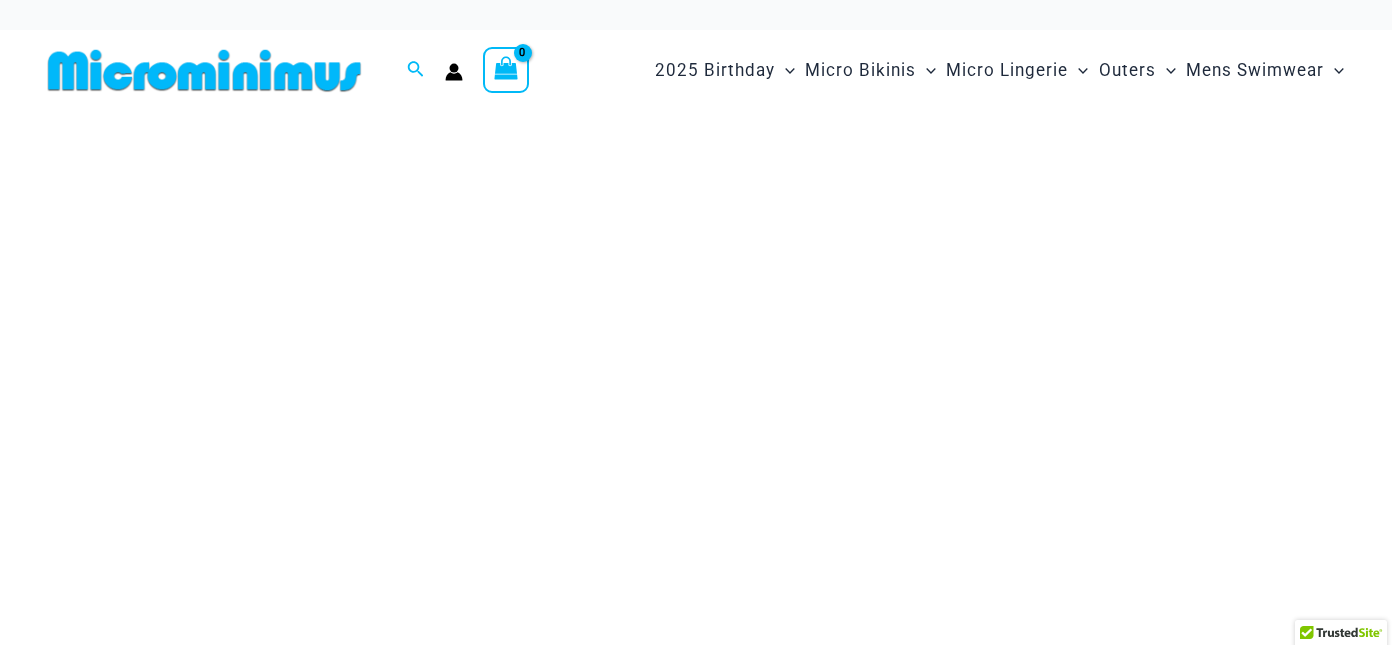 scroll, scrollTop: 0, scrollLeft: 0, axis: both 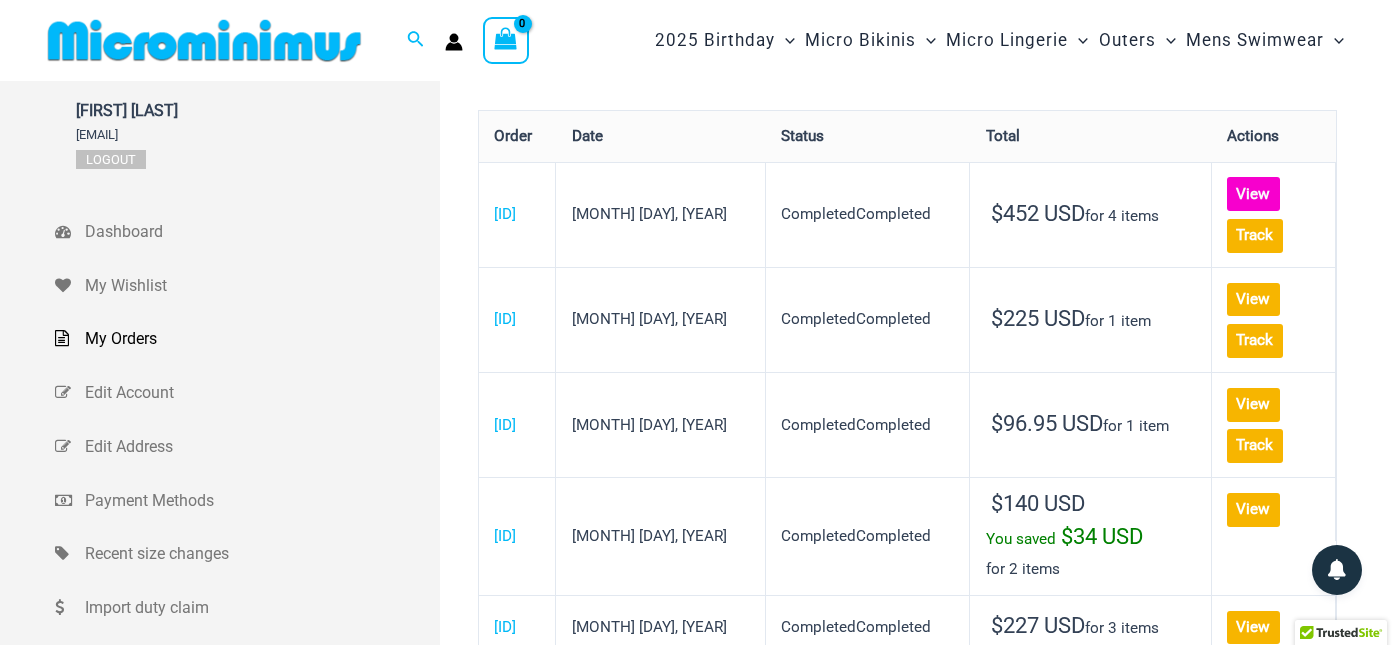 click on "View" at bounding box center [1253, 194] 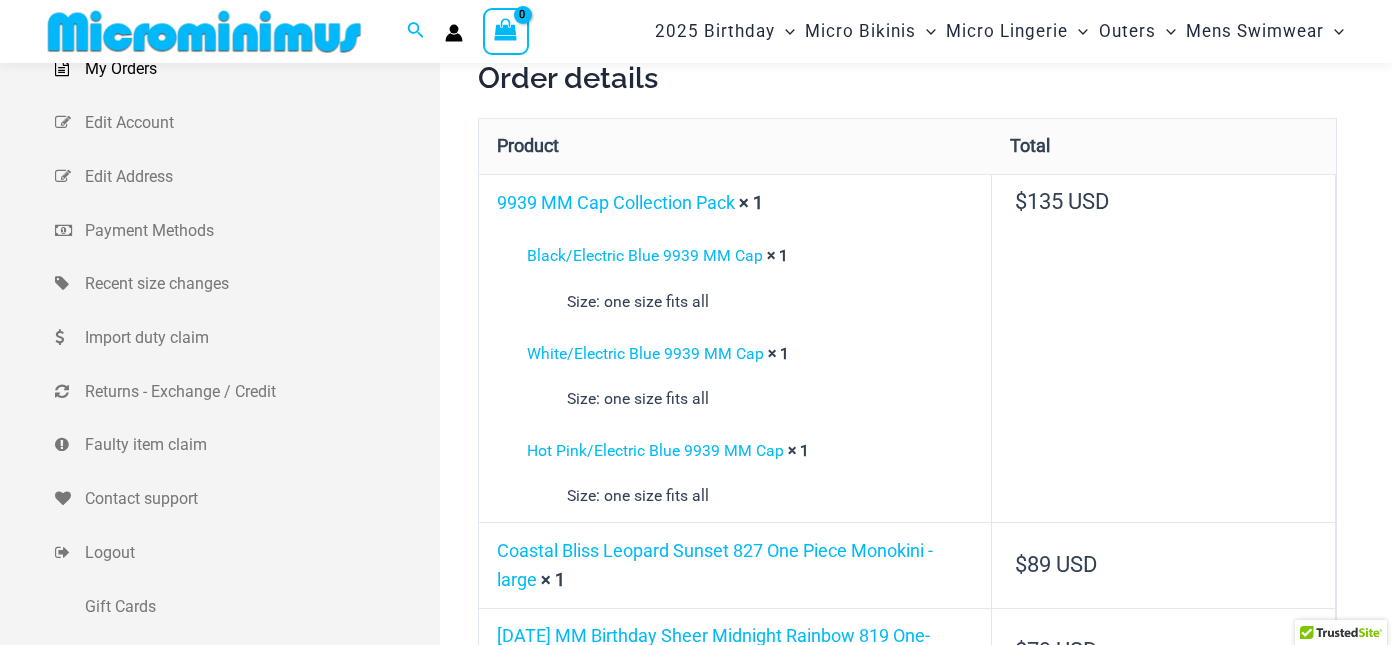 scroll, scrollTop: 278, scrollLeft: 0, axis: vertical 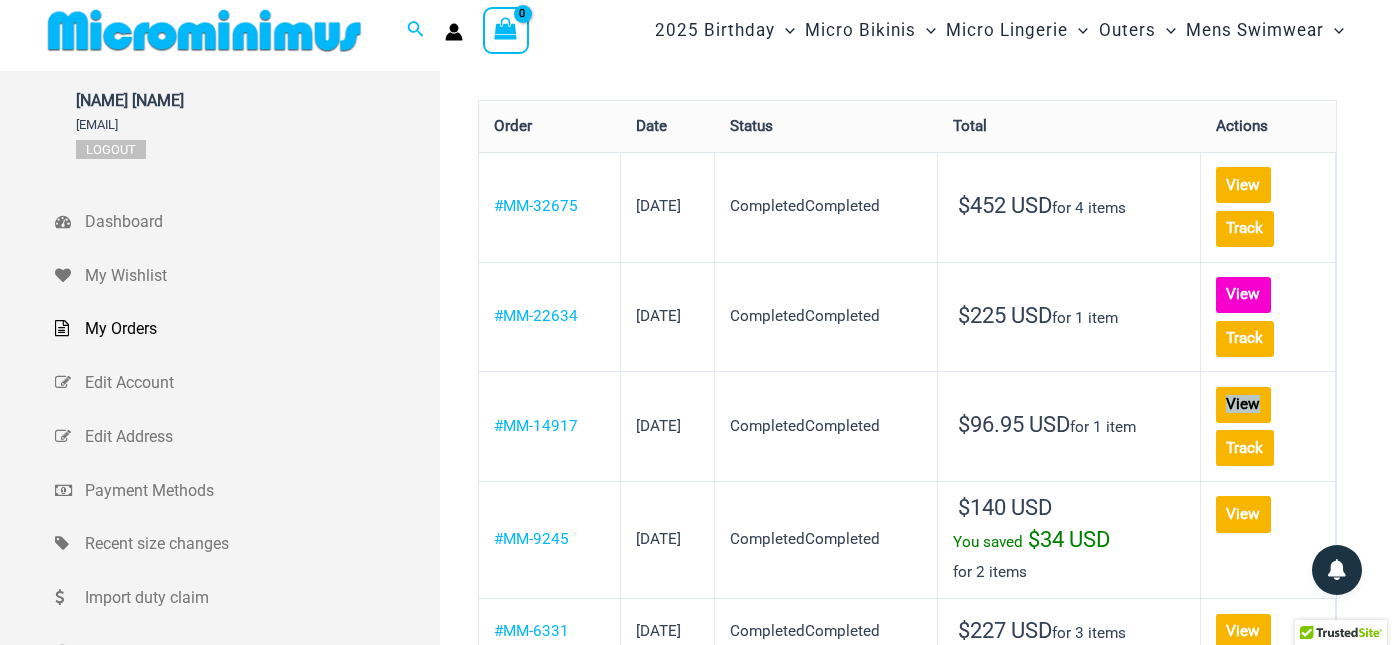click on "View" at bounding box center (1243, 295) 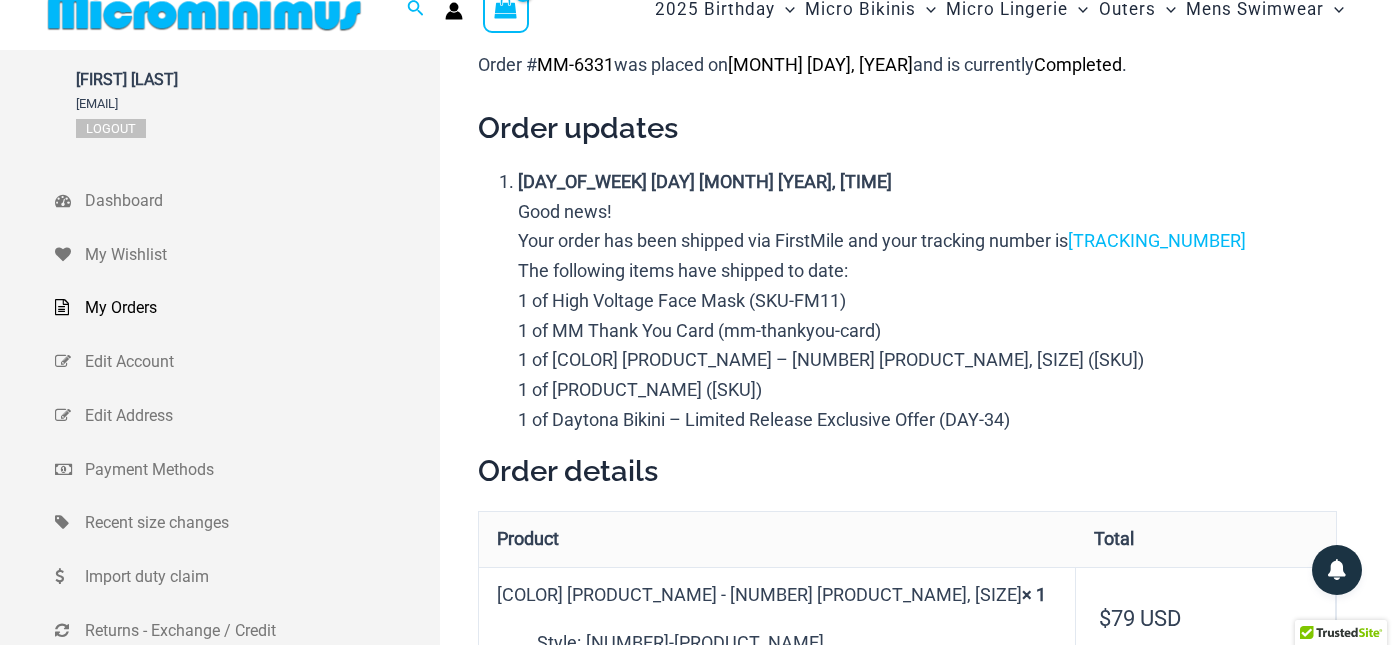 scroll, scrollTop: 0, scrollLeft: 0, axis: both 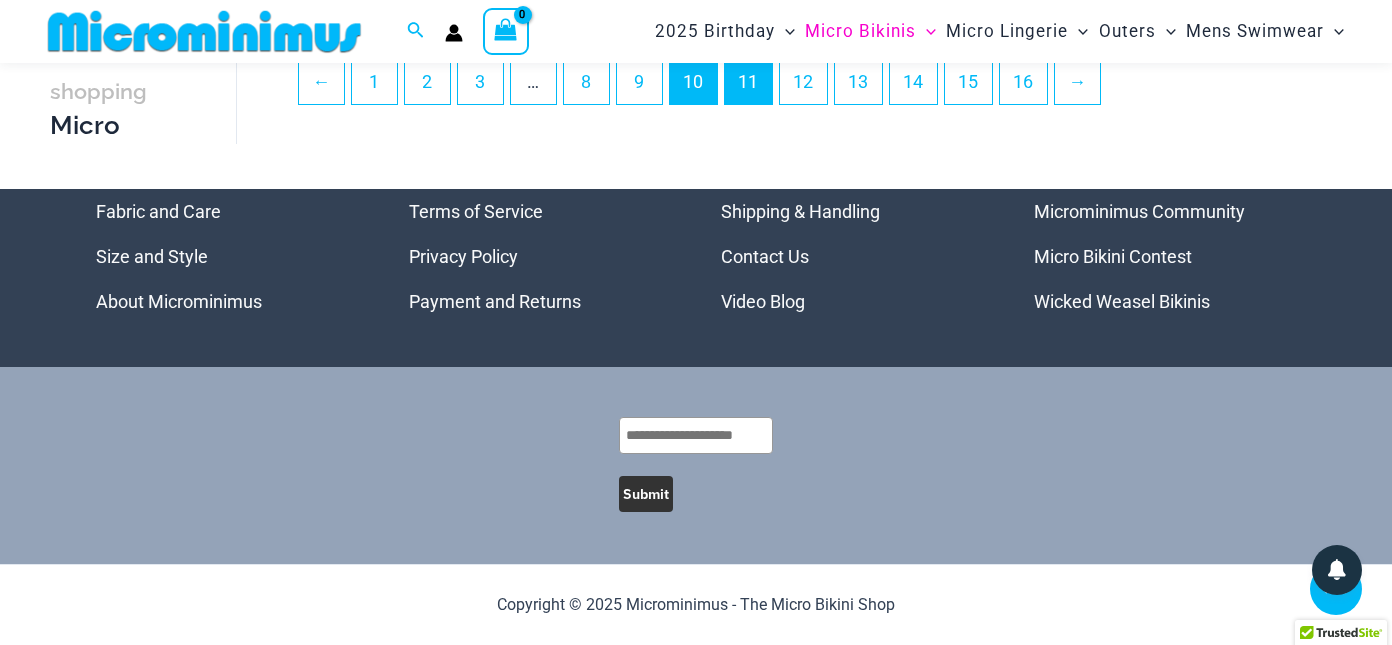 click on "10" at bounding box center [693, 81] 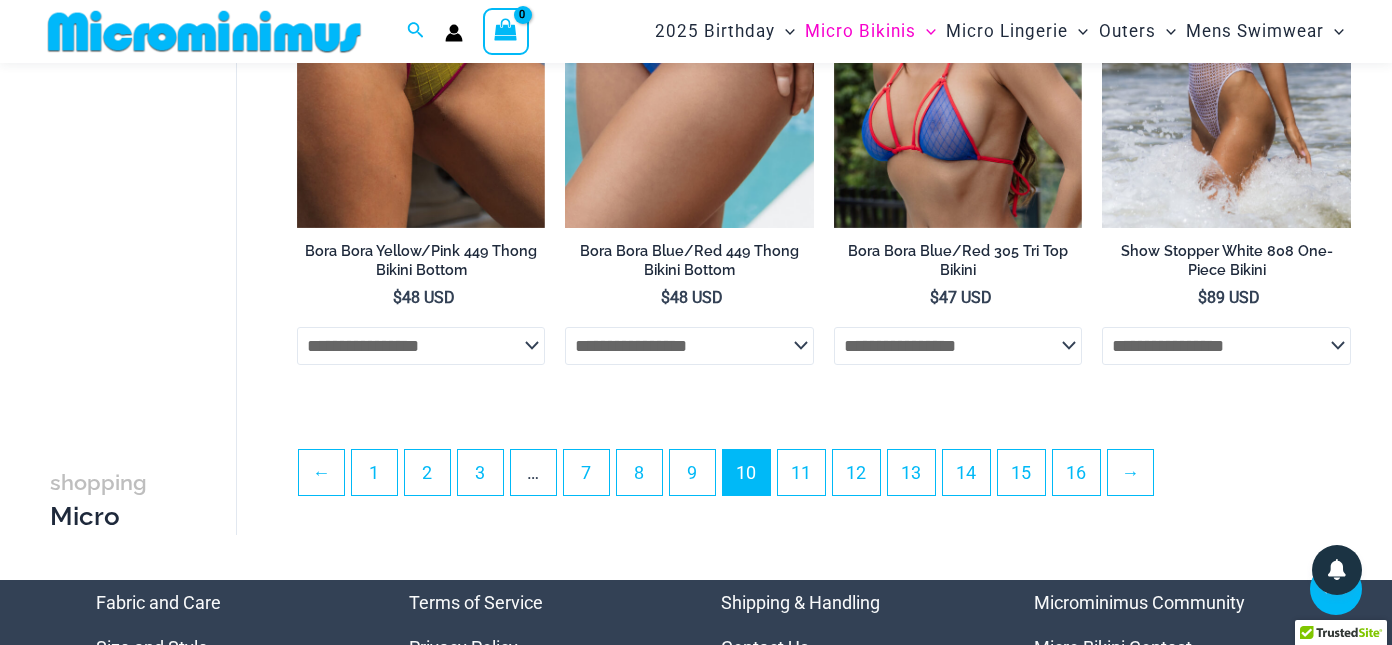 scroll, scrollTop: 4374, scrollLeft: 0, axis: vertical 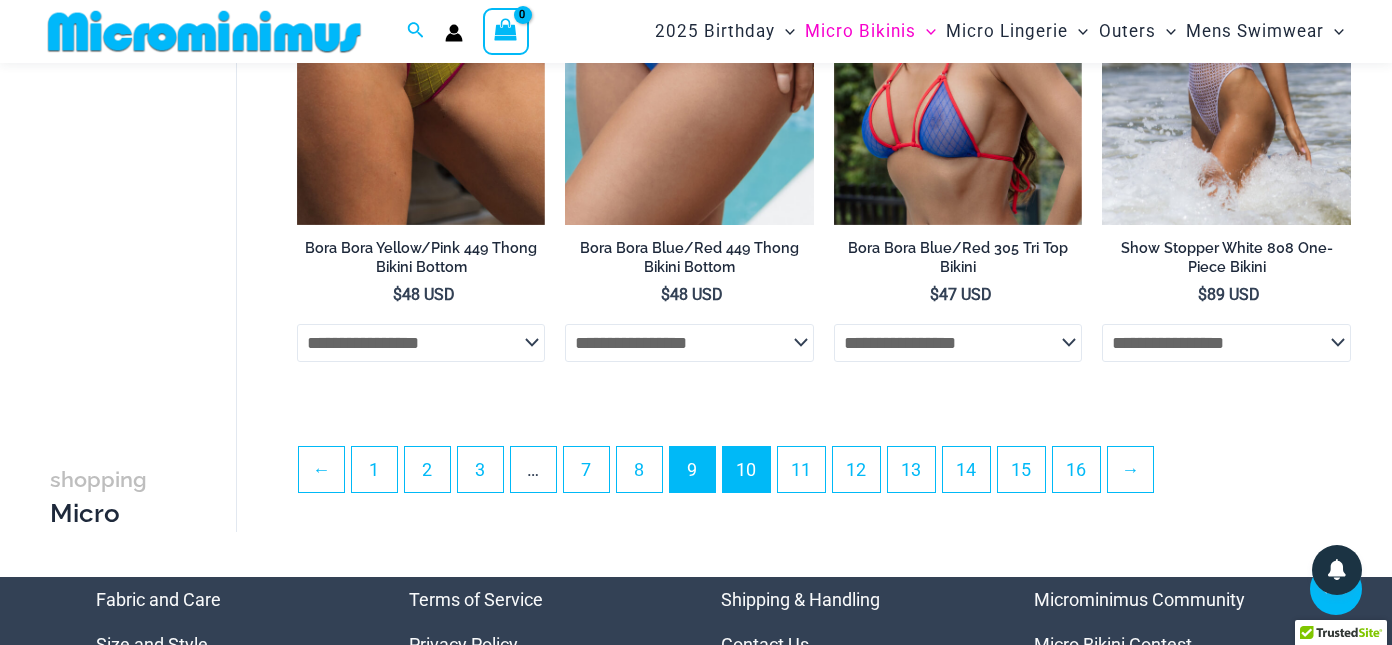 click on "9" at bounding box center [692, 469] 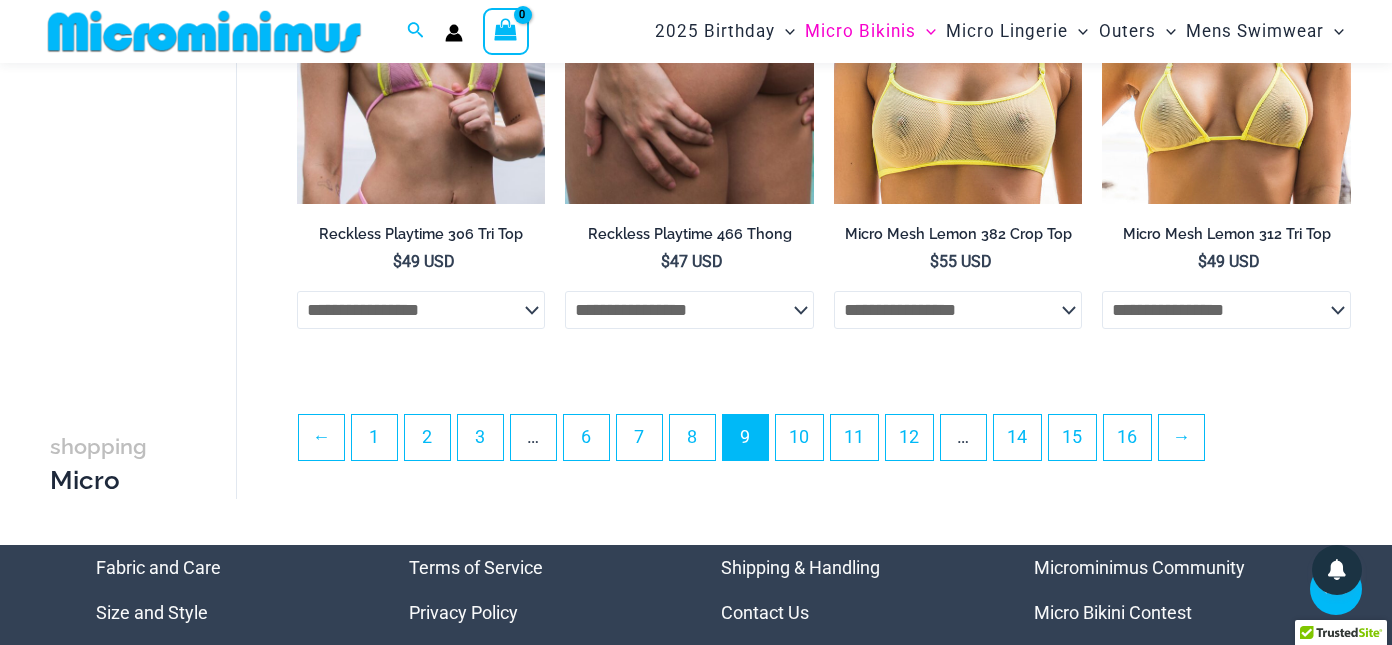 scroll, scrollTop: 4398, scrollLeft: 0, axis: vertical 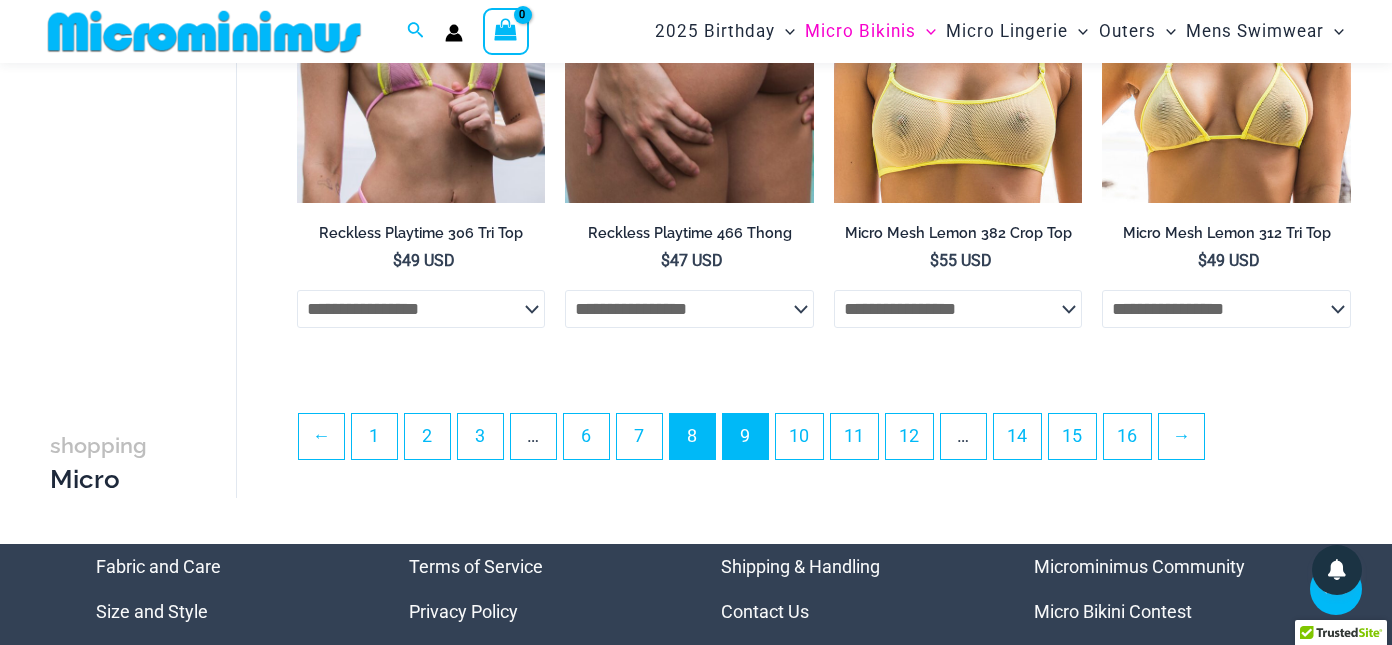 click on "8" at bounding box center (692, 436) 